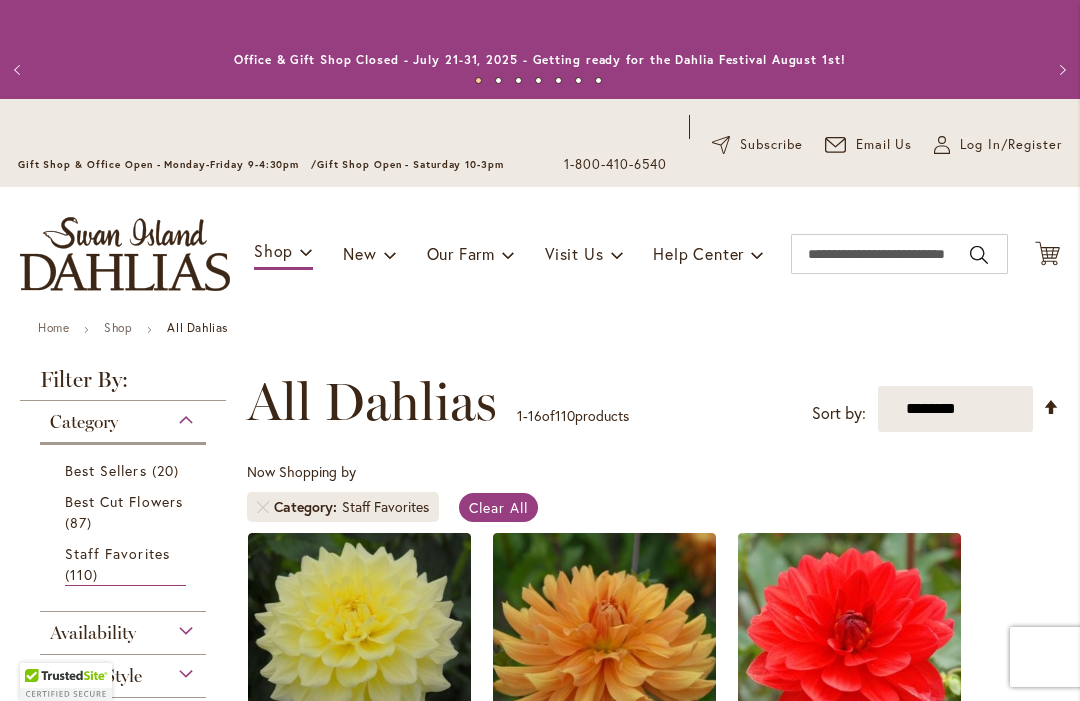 scroll, scrollTop: 0, scrollLeft: 0, axis: both 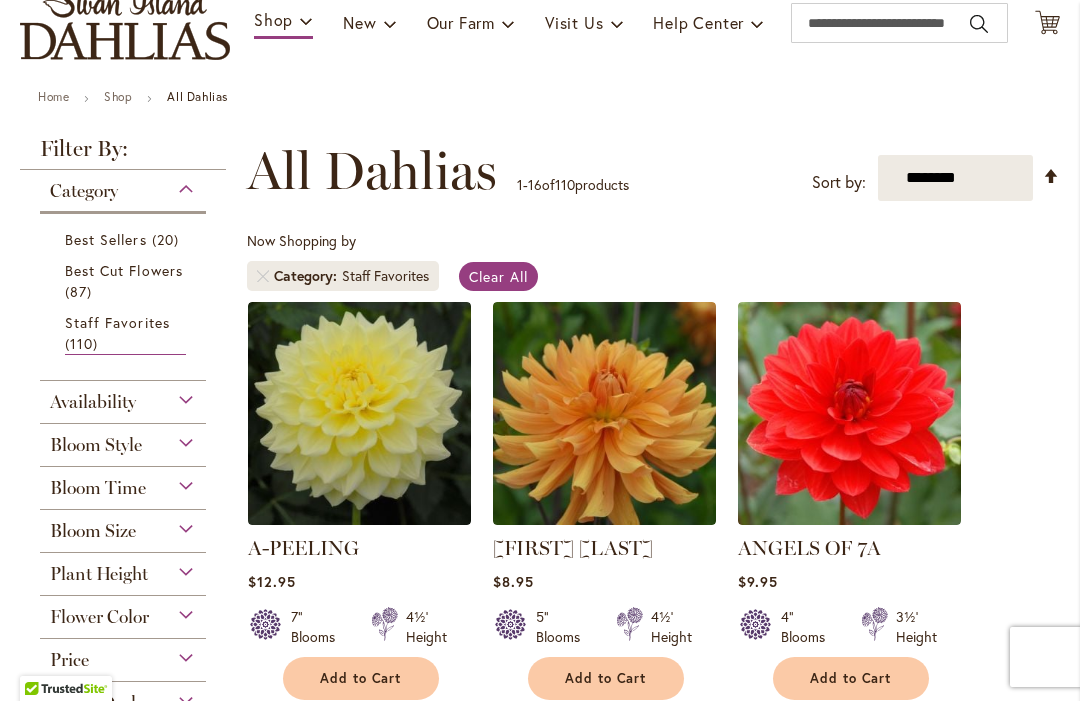 click on "**********" at bounding box center [955, 178] 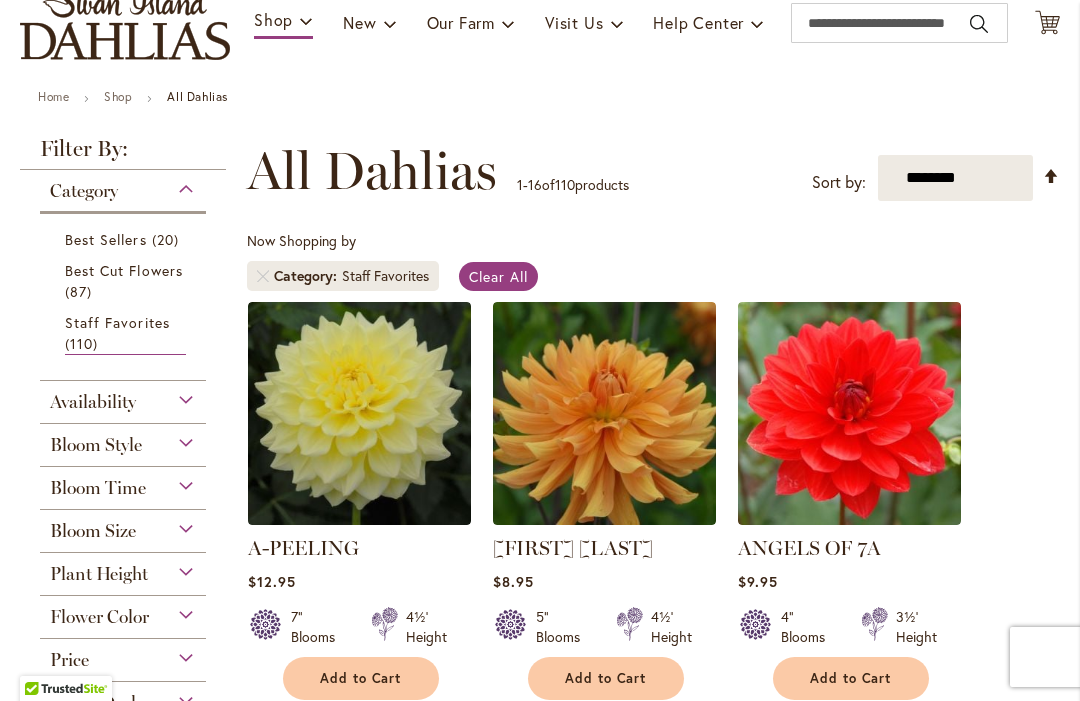 select on "*****" 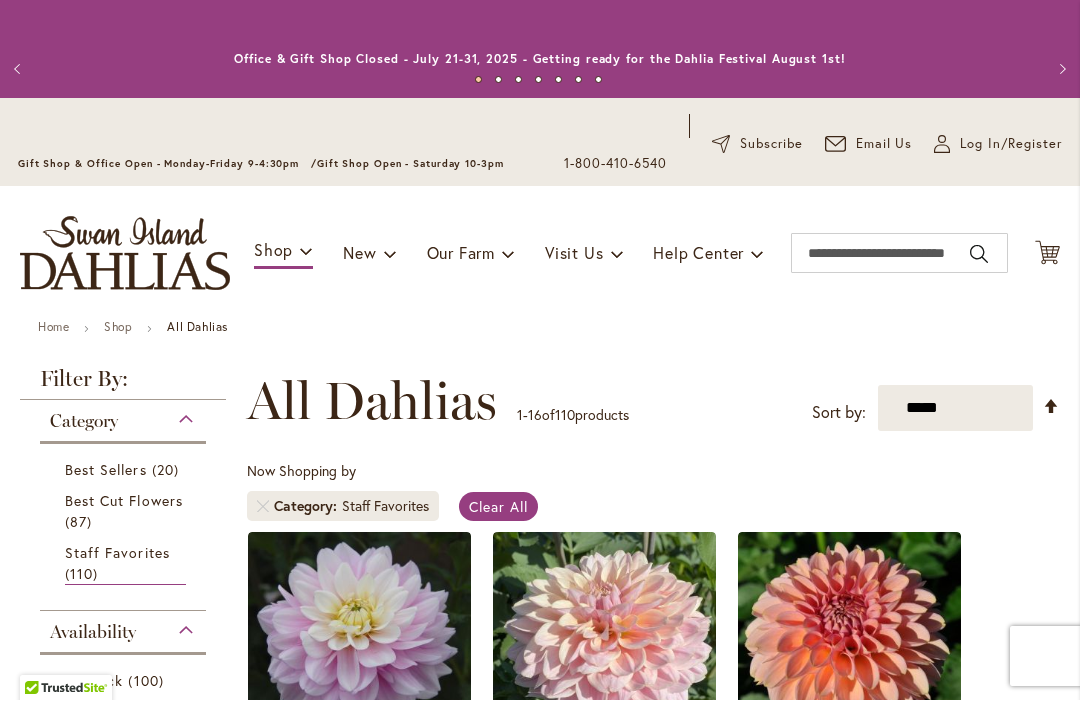 scroll, scrollTop: 1, scrollLeft: 0, axis: vertical 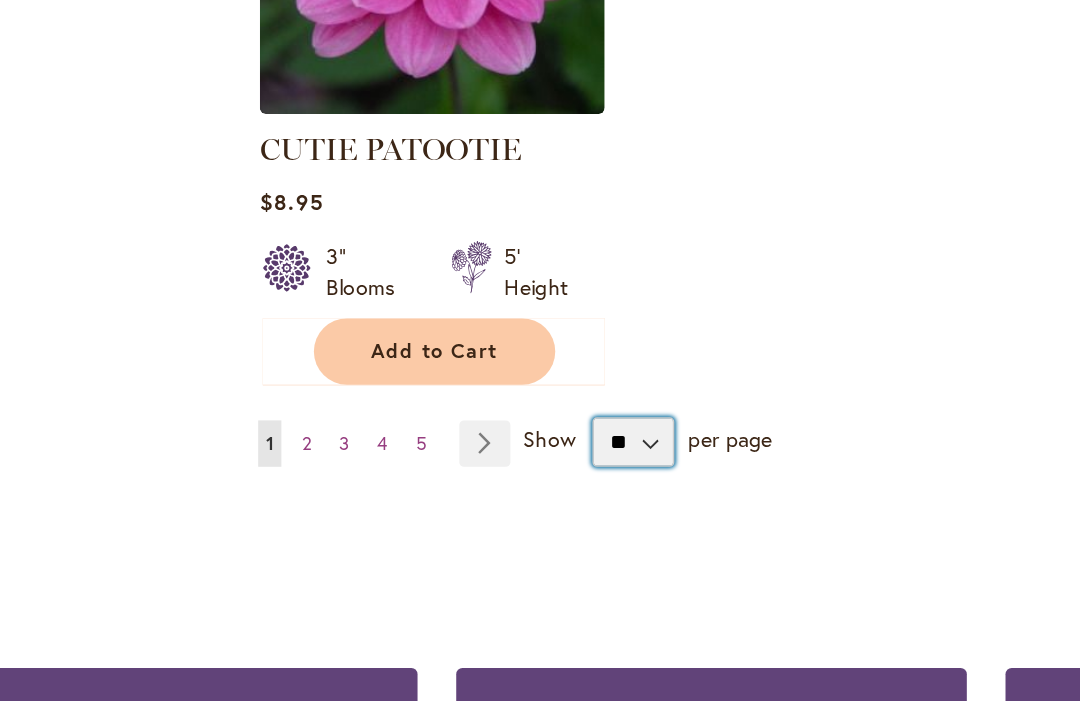 click on "**
**
**
**" at bounding box center (489, 398) 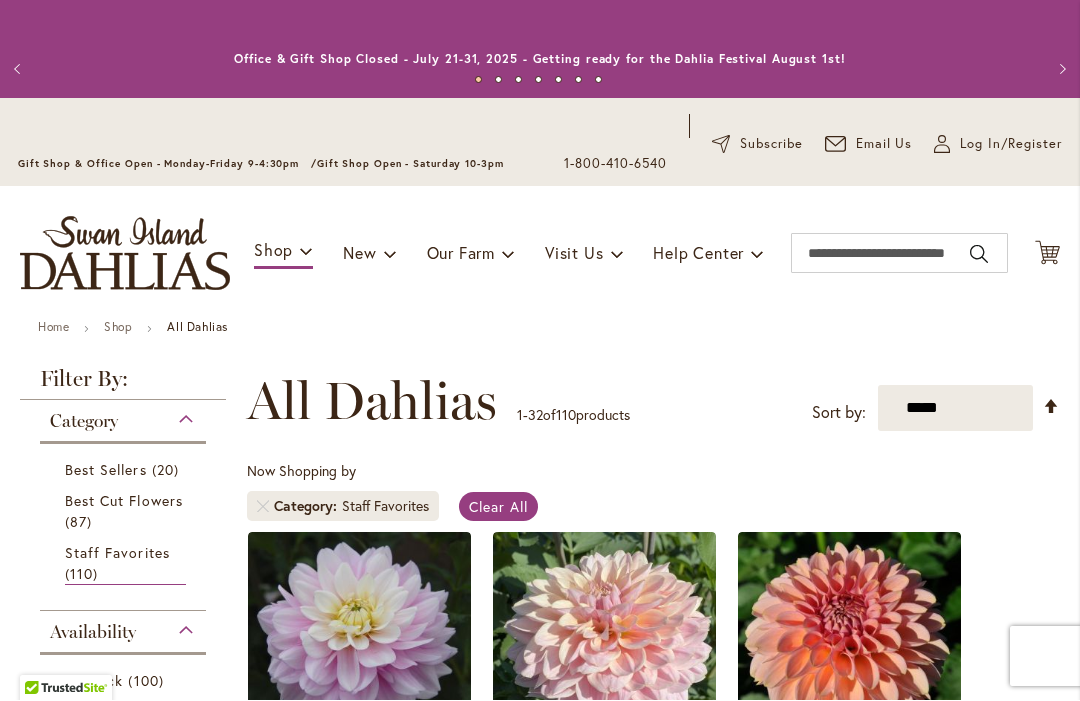 scroll, scrollTop: 1, scrollLeft: 0, axis: vertical 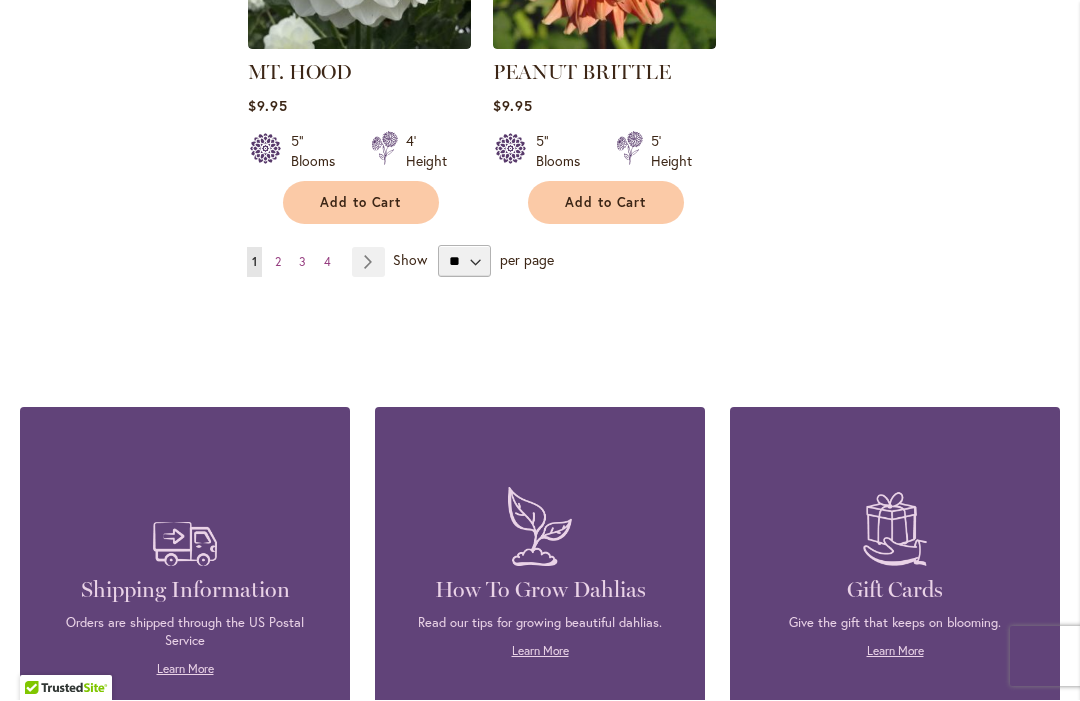 click on "2" at bounding box center [278, 262] 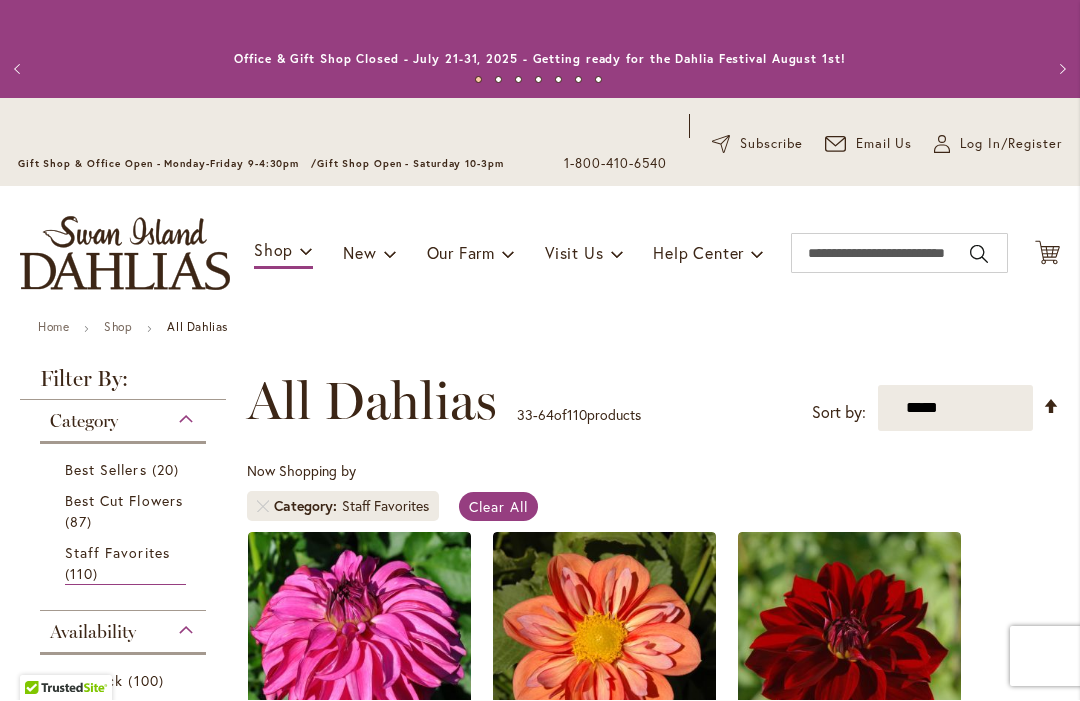 scroll, scrollTop: 1, scrollLeft: 0, axis: vertical 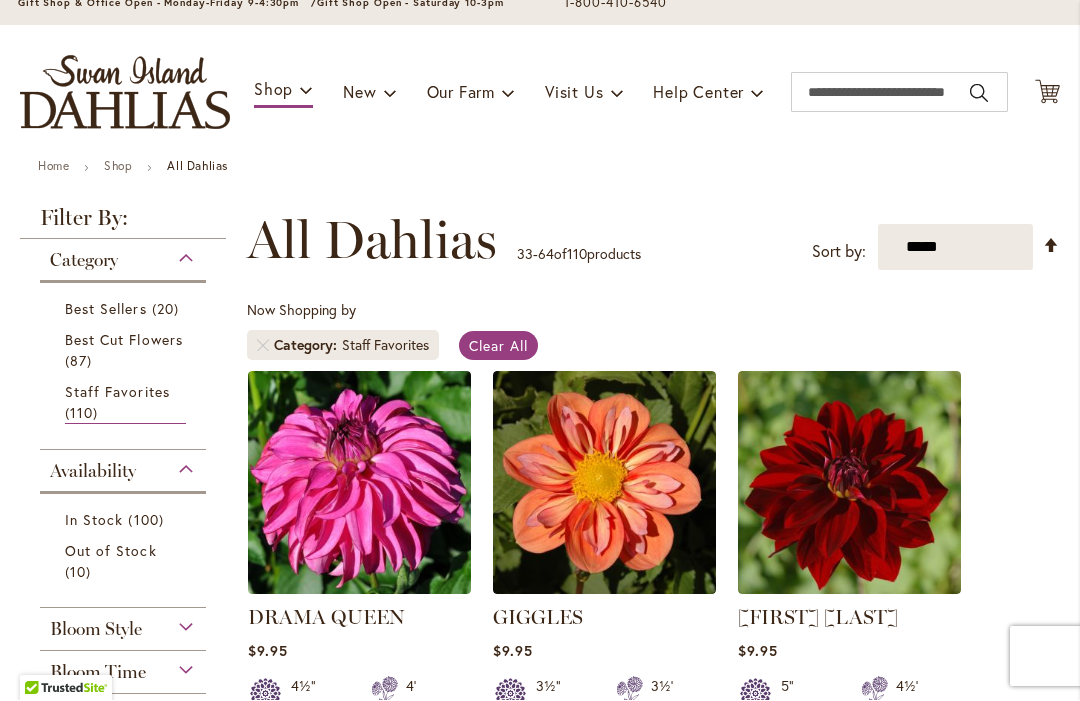 click on "Clear All" at bounding box center [498, 346] 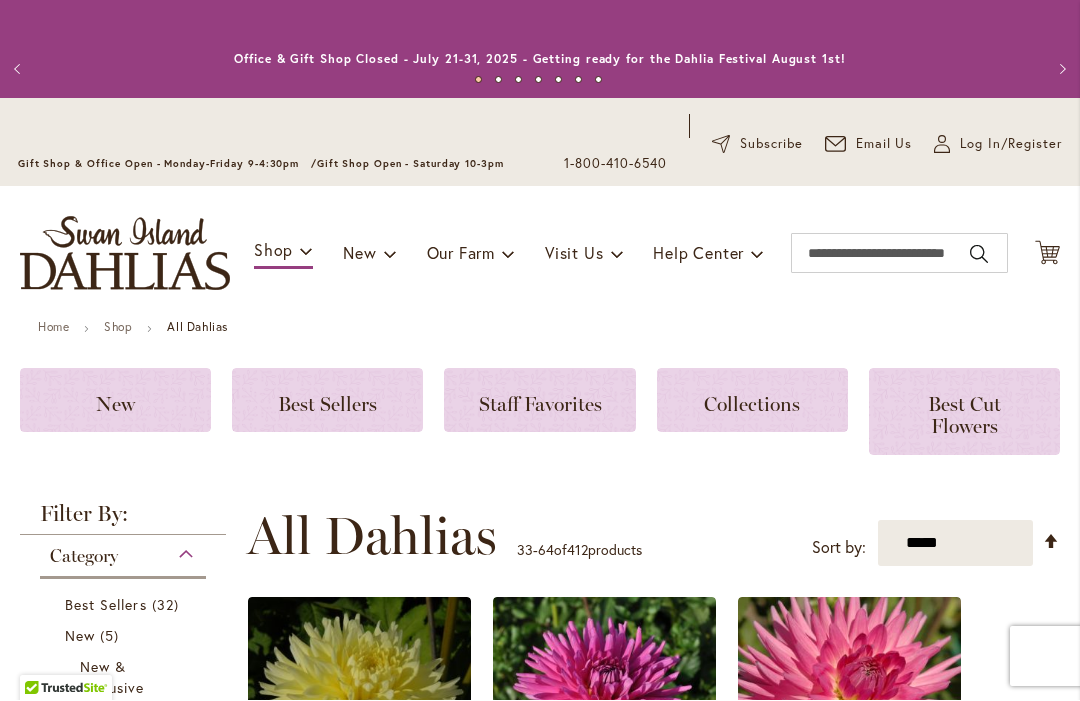 scroll, scrollTop: 1, scrollLeft: 0, axis: vertical 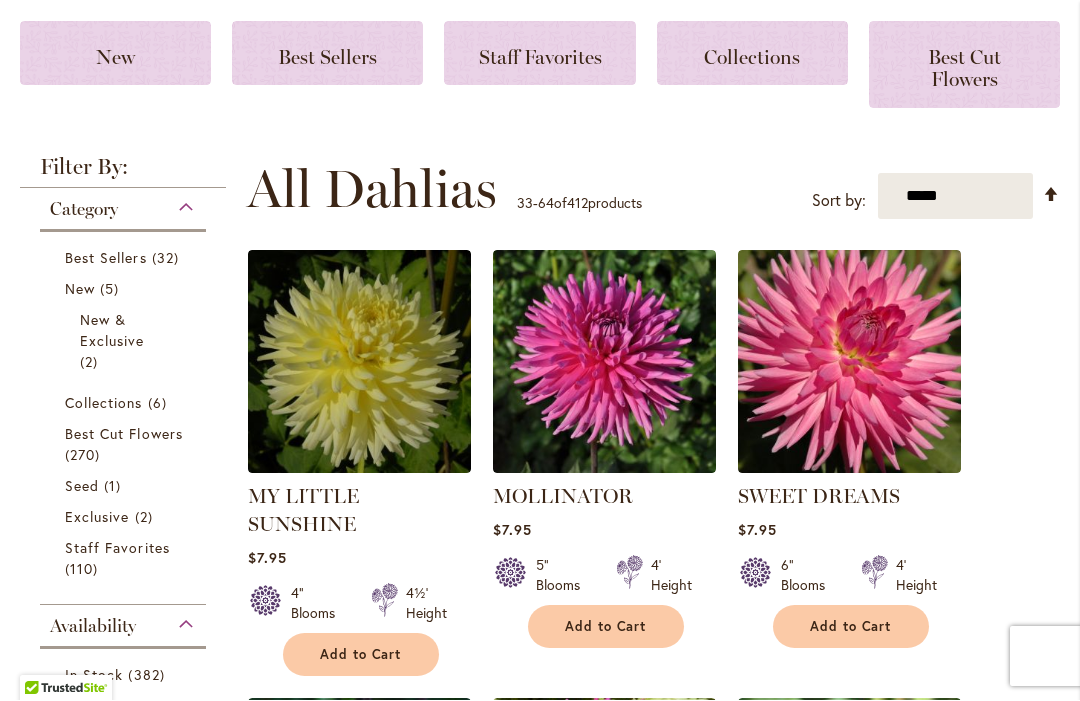 click on "Collections" 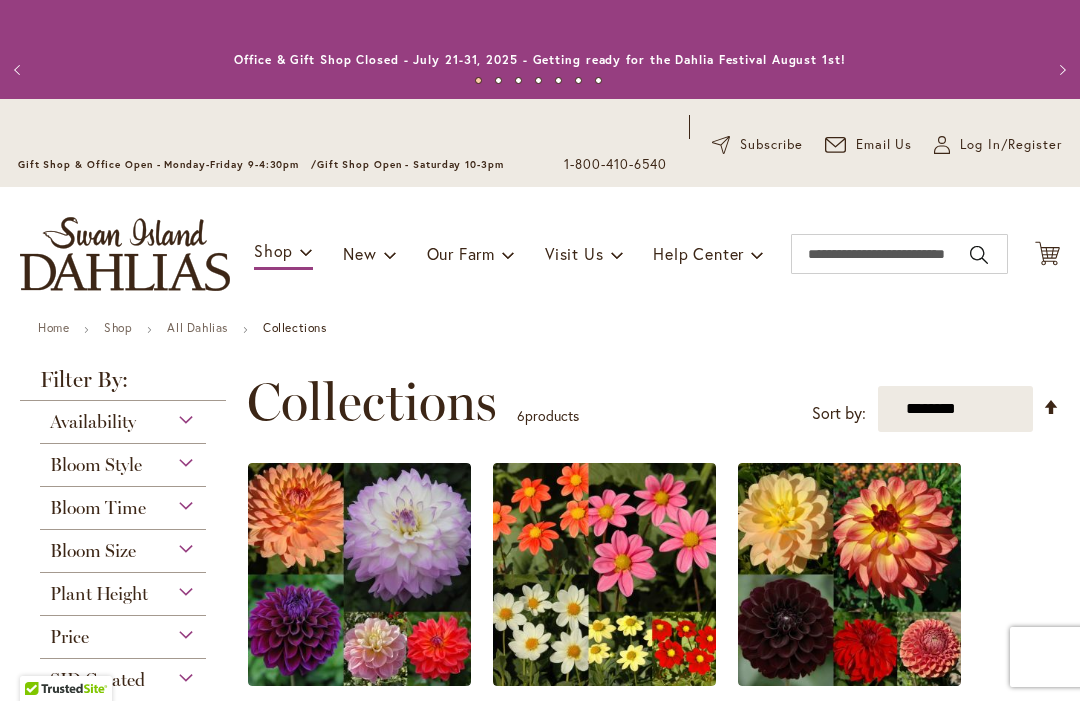 scroll, scrollTop: 0, scrollLeft: 0, axis: both 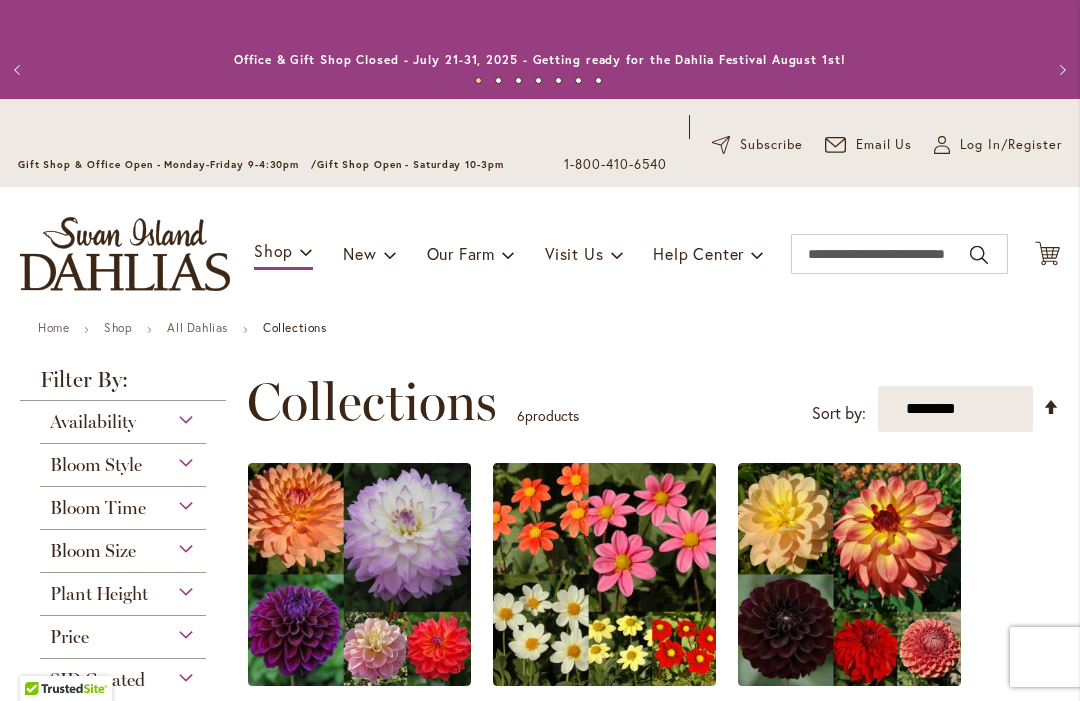 click on "Shop" at bounding box center (118, 327) 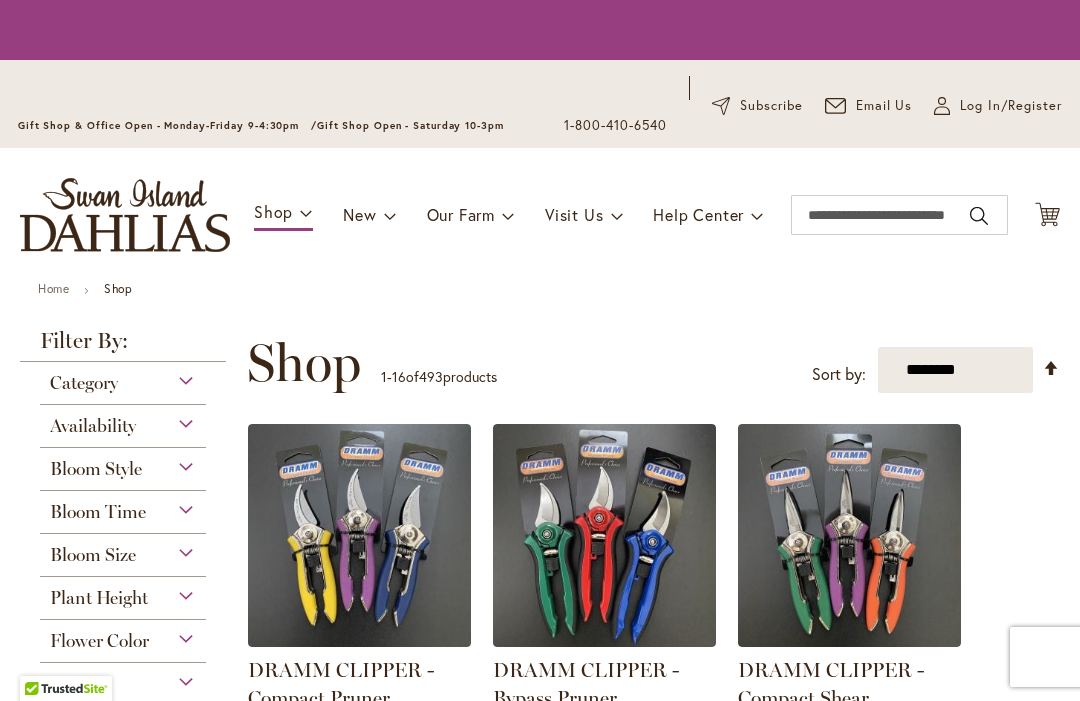 scroll, scrollTop: 0, scrollLeft: 0, axis: both 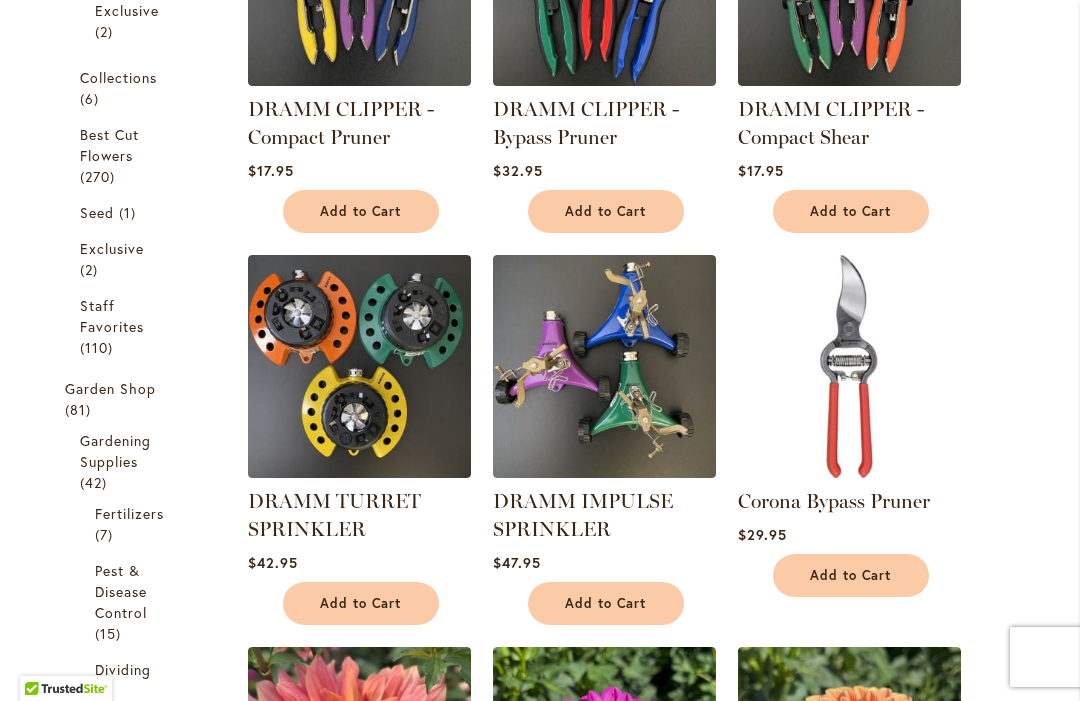 click on "Garden Shop" at bounding box center [111, 388] 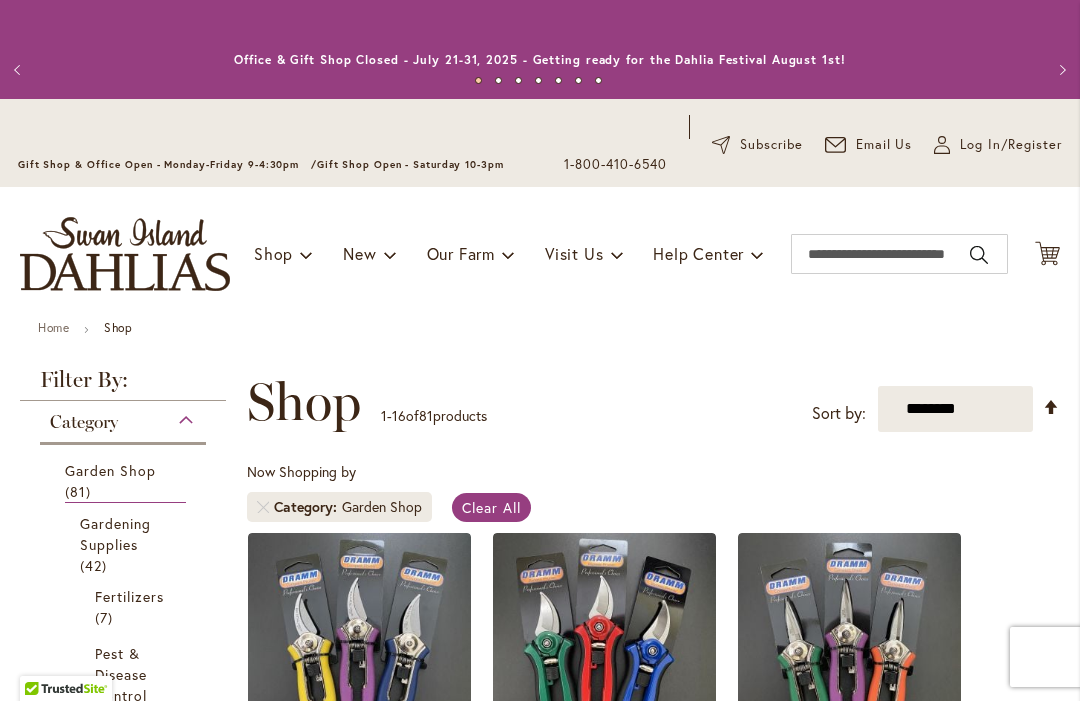 scroll, scrollTop: 0, scrollLeft: 0, axis: both 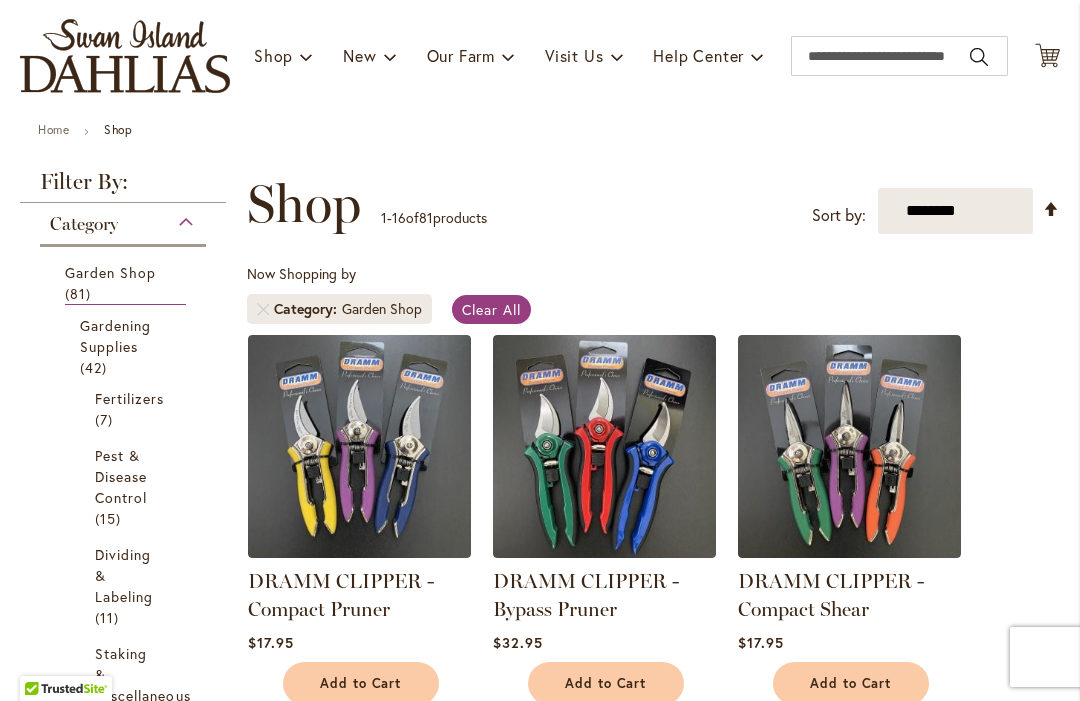 click on "**********" at bounding box center [955, 211] 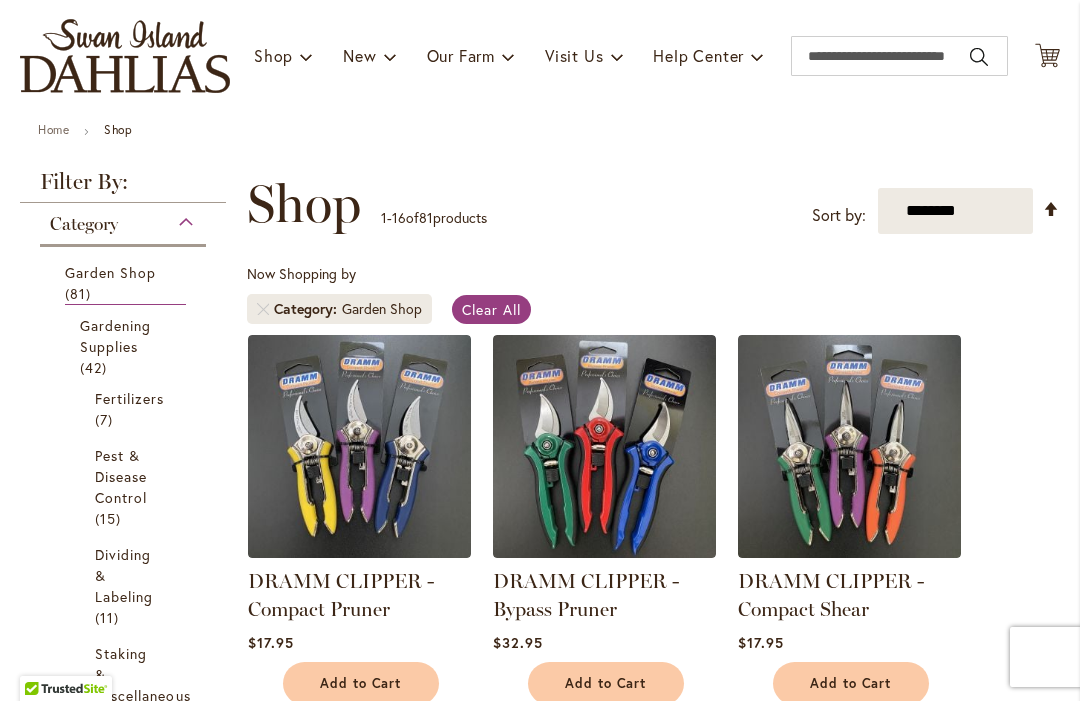 select on "*****" 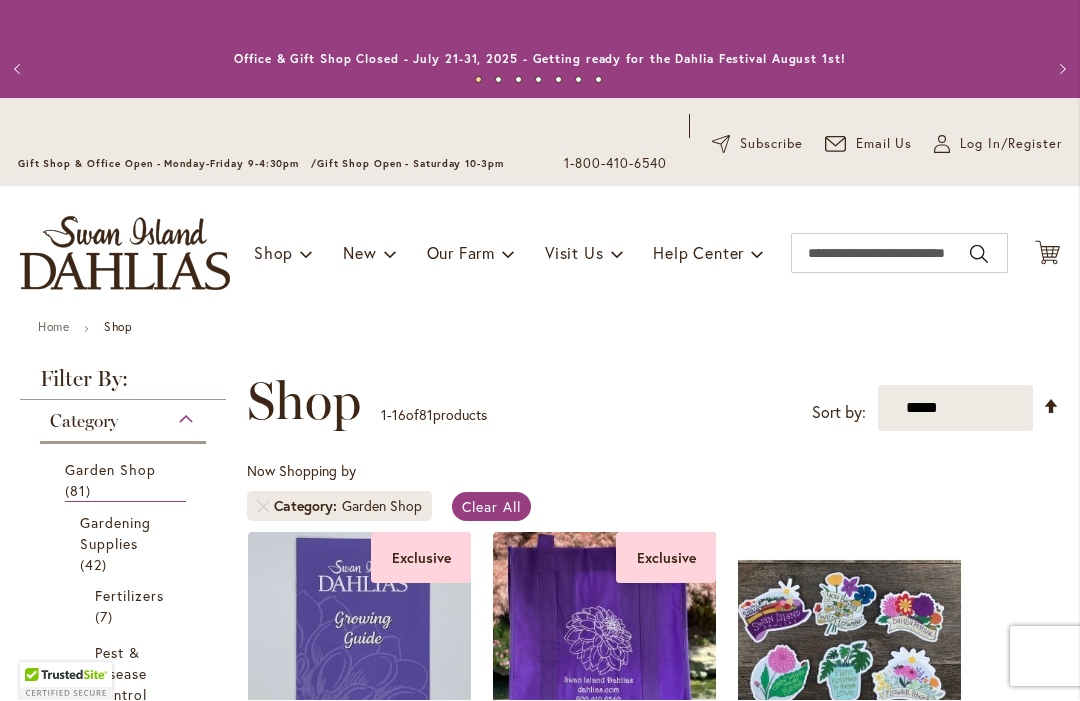 scroll, scrollTop: 1, scrollLeft: 0, axis: vertical 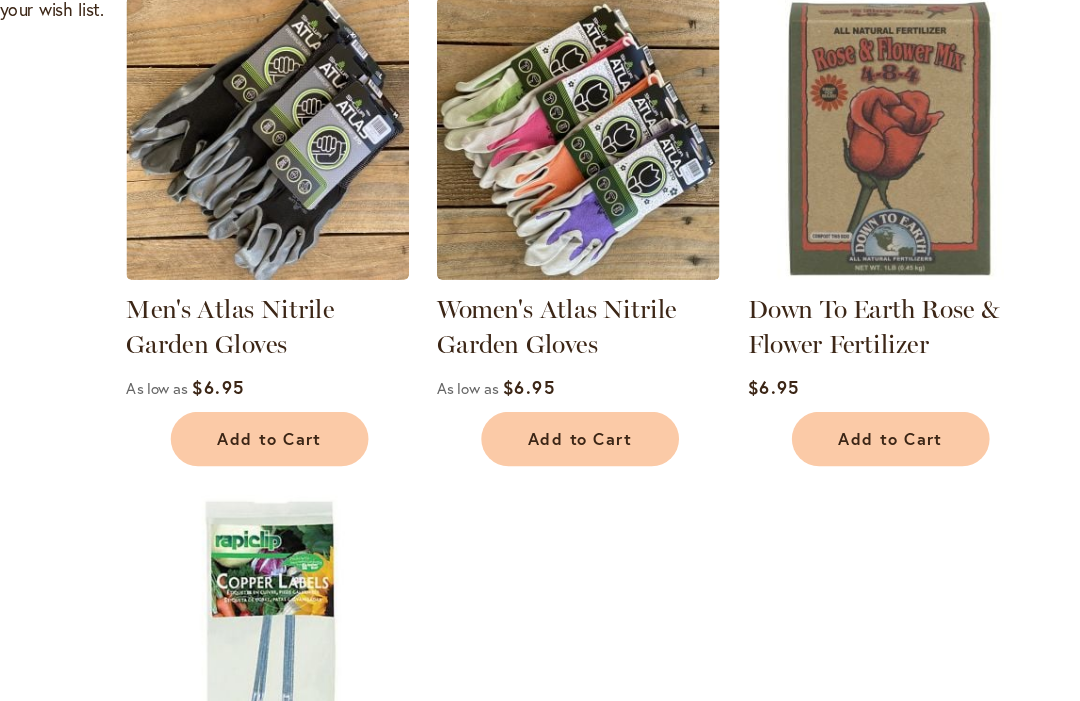 click on "Women's Atlas Nitrile Garden Gloves" at bounding box center (587, 367) 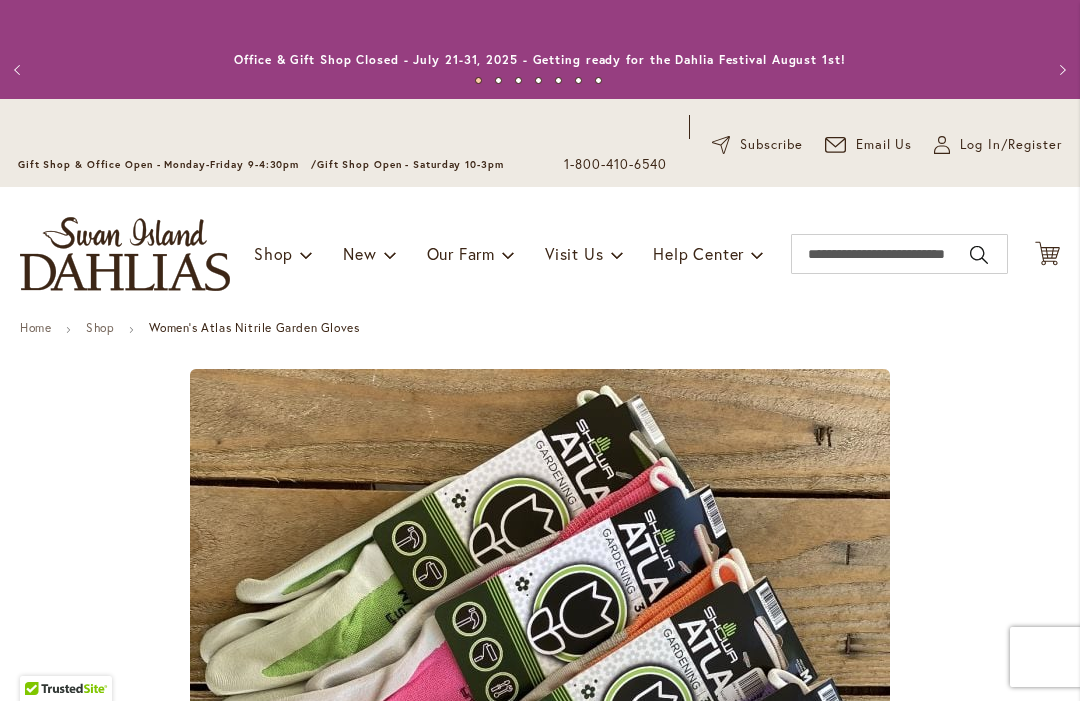 scroll, scrollTop: 0, scrollLeft: 0, axis: both 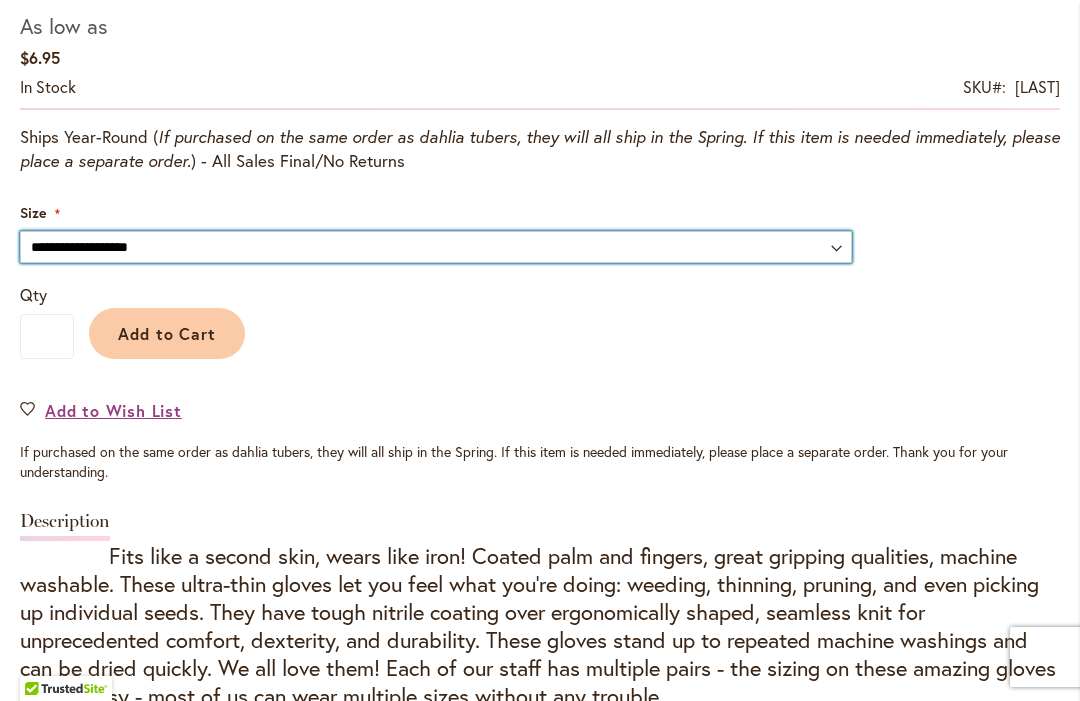 click on "**********" at bounding box center (436, 247) 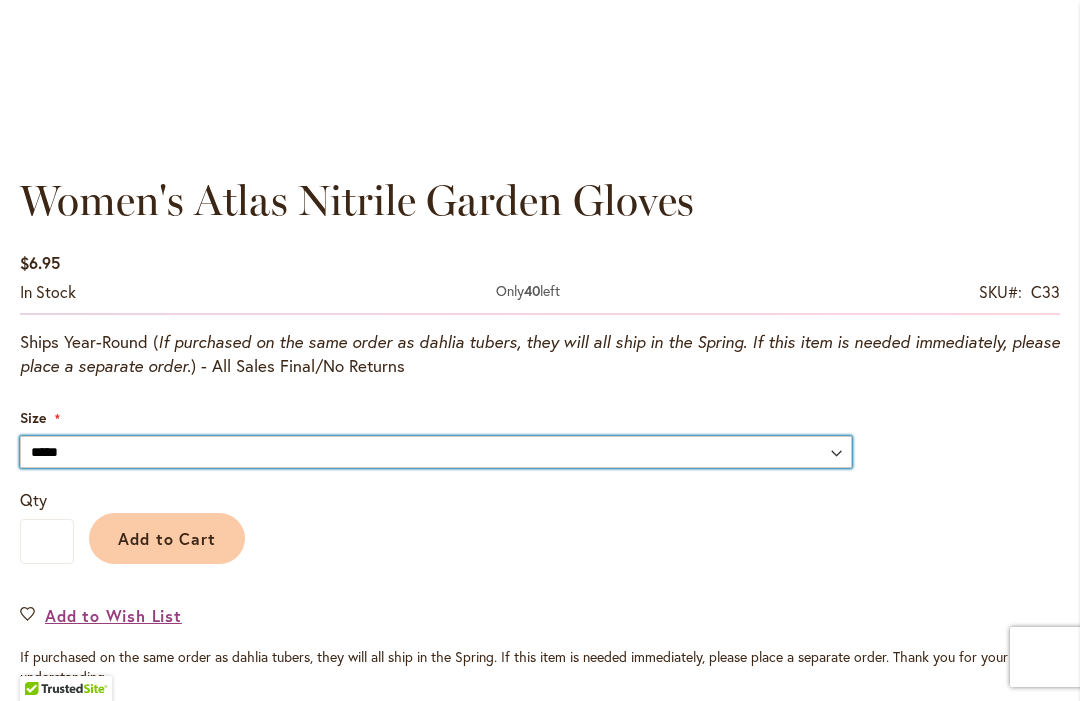 scroll, scrollTop: 1326, scrollLeft: 0, axis: vertical 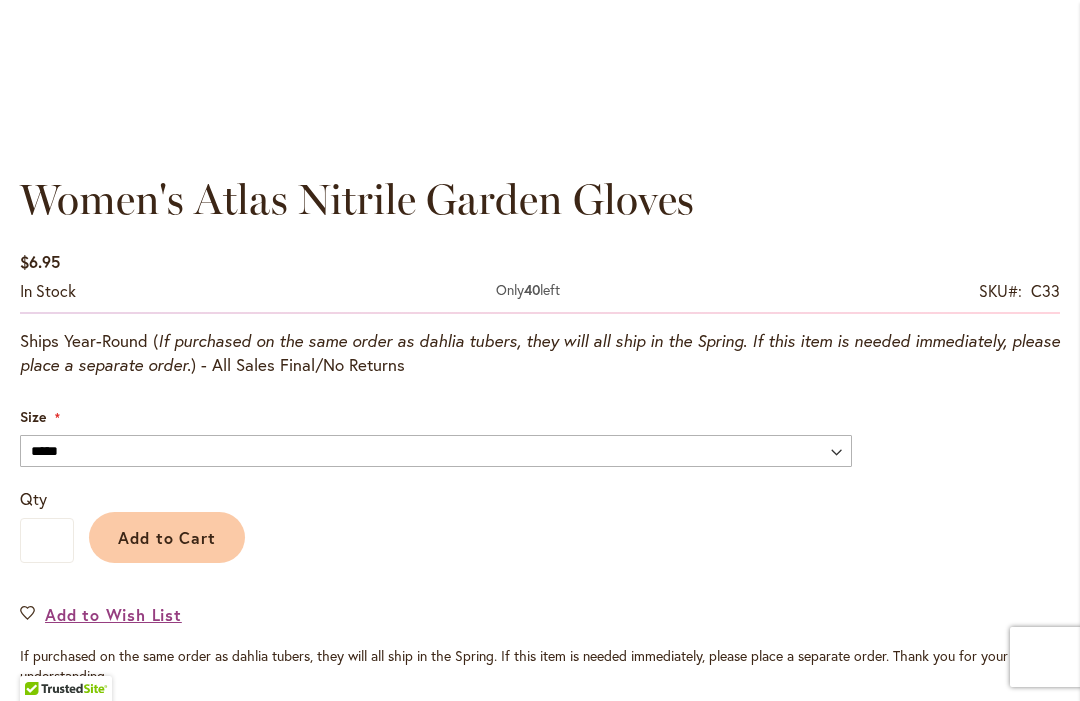 click on "Home
Shop
Women's Atlas Nitrile Garden Gloves
Skip to the end of the images gallery
Skip to the beginning of the images gallery
Women's Atlas Nitrile Garden Gloves
As low as
$6.95
In stock
Only" at bounding box center (540, 973) 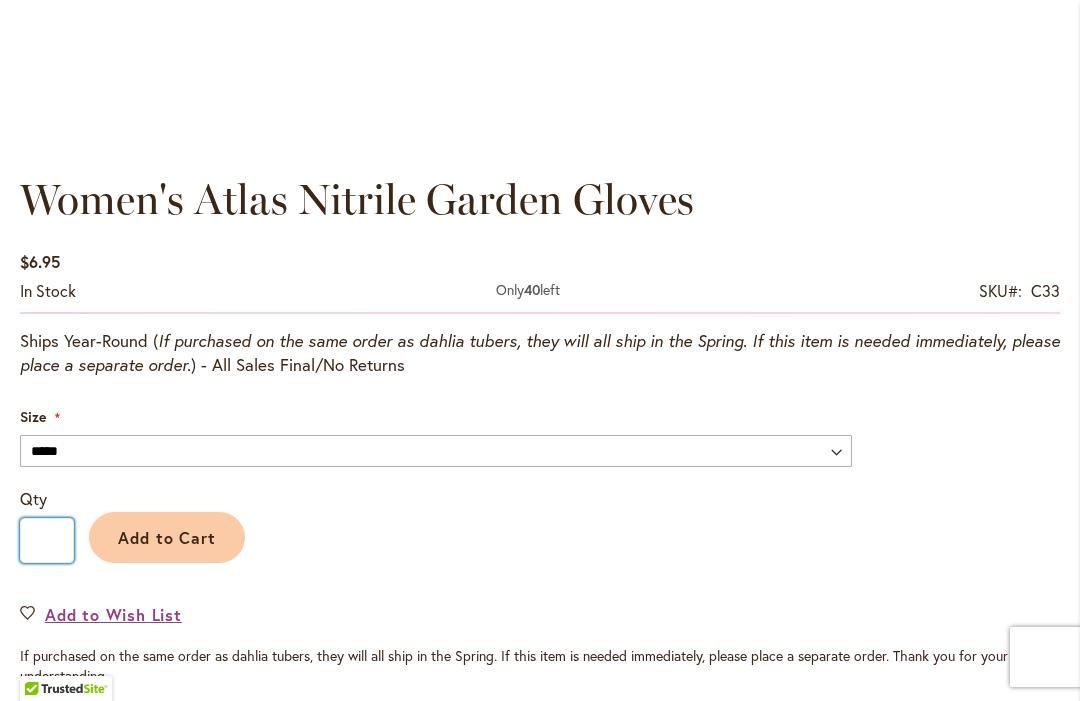 click on "*" at bounding box center [47, 540] 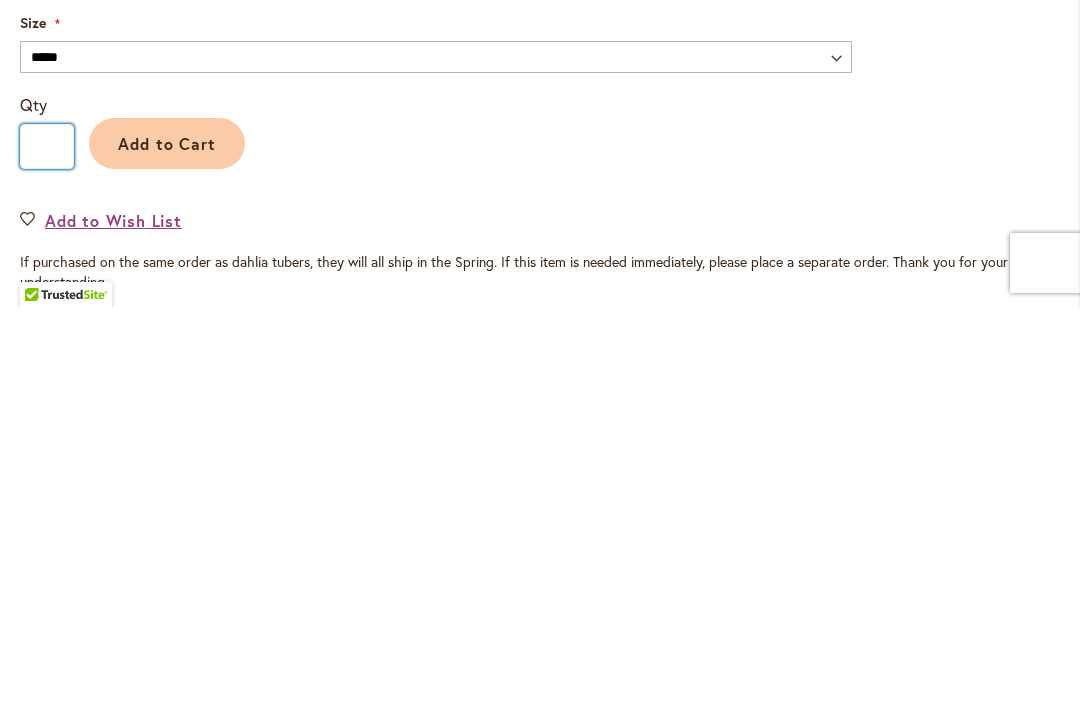 type on "*" 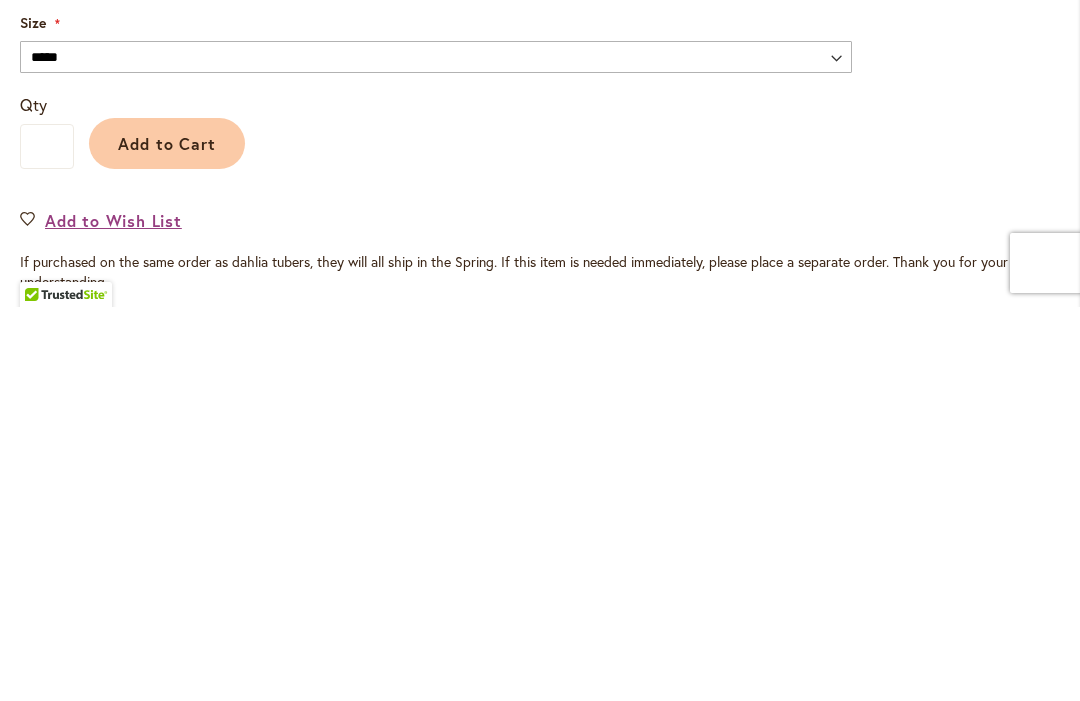 click on "Add to Cart" at bounding box center (167, 537) 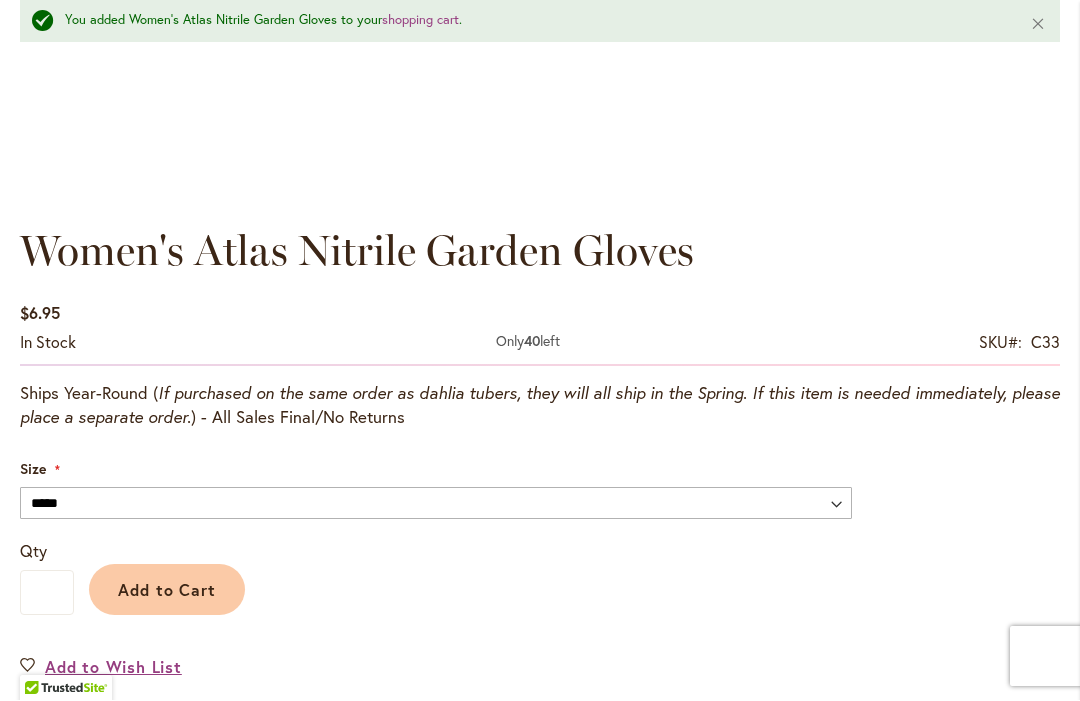 scroll, scrollTop: 1279, scrollLeft: 0, axis: vertical 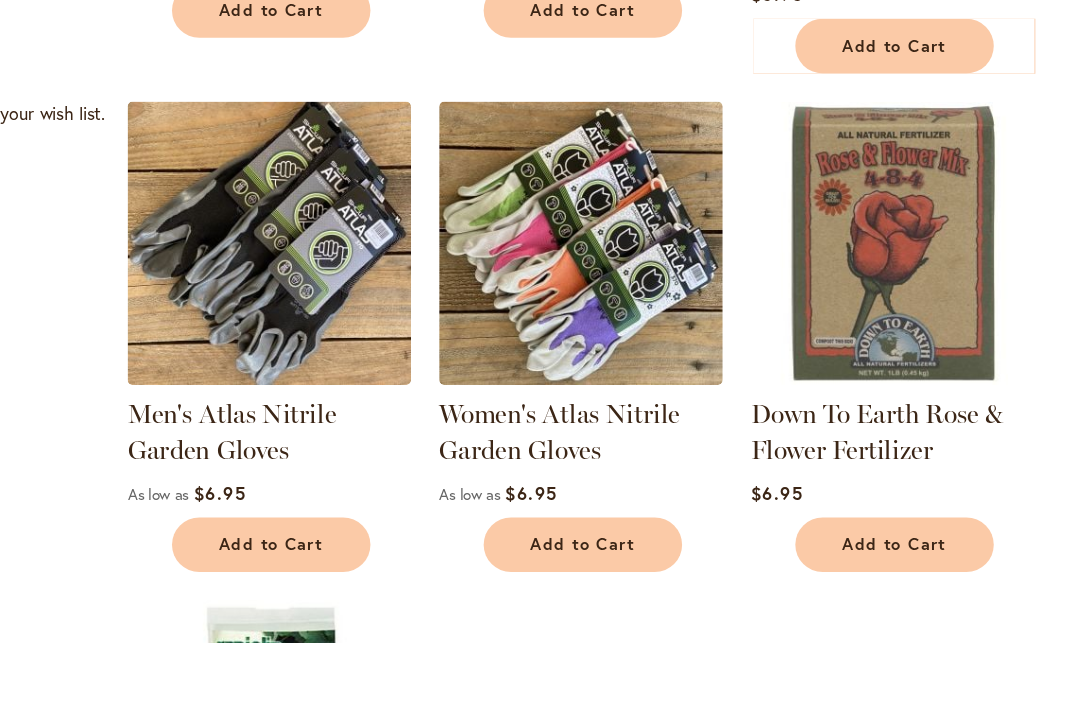 click on "Men's Atlas Nitrile Garden Gloves" at bounding box center (330, 536) 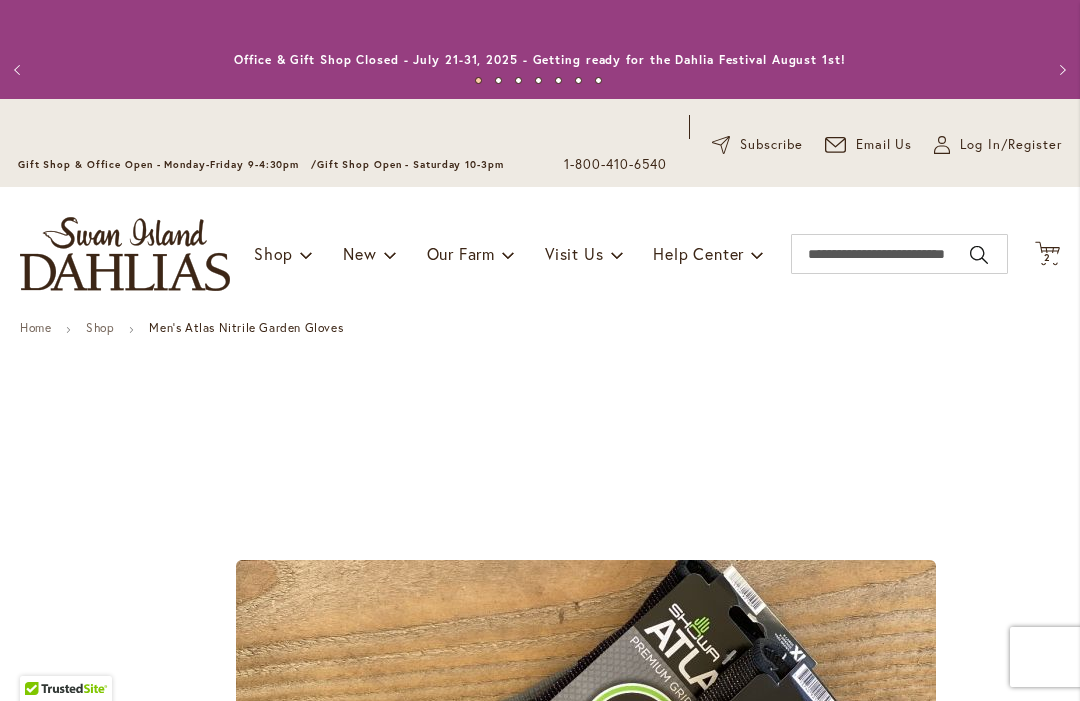 scroll, scrollTop: 0, scrollLeft: 0, axis: both 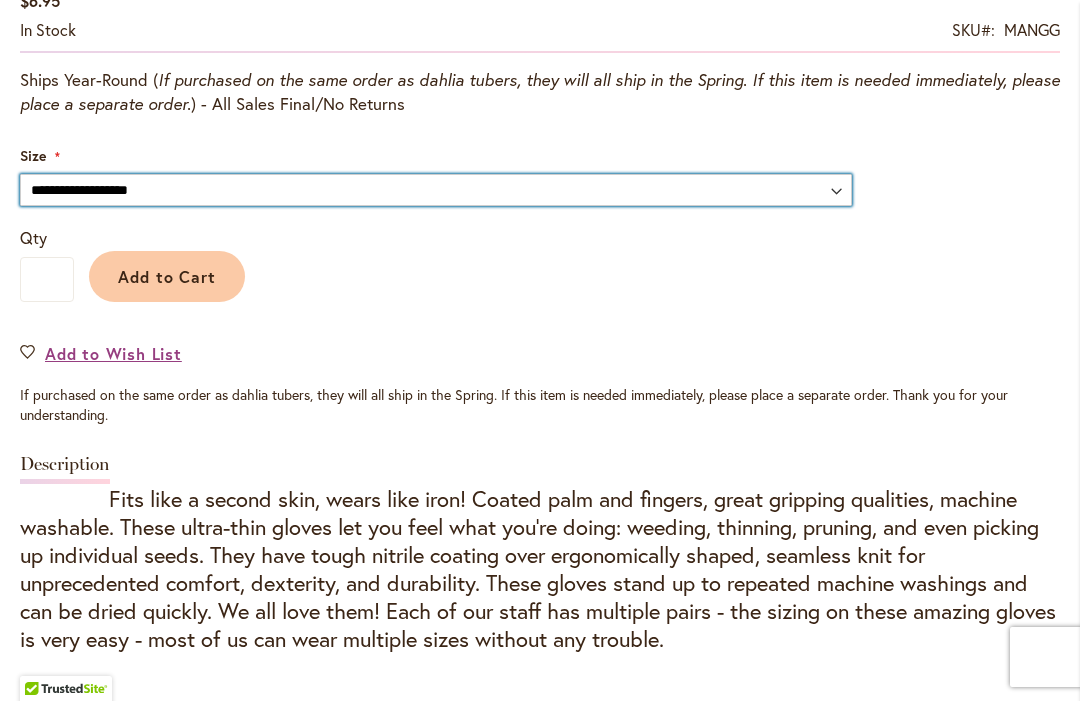 click on "**********" at bounding box center (436, 190) 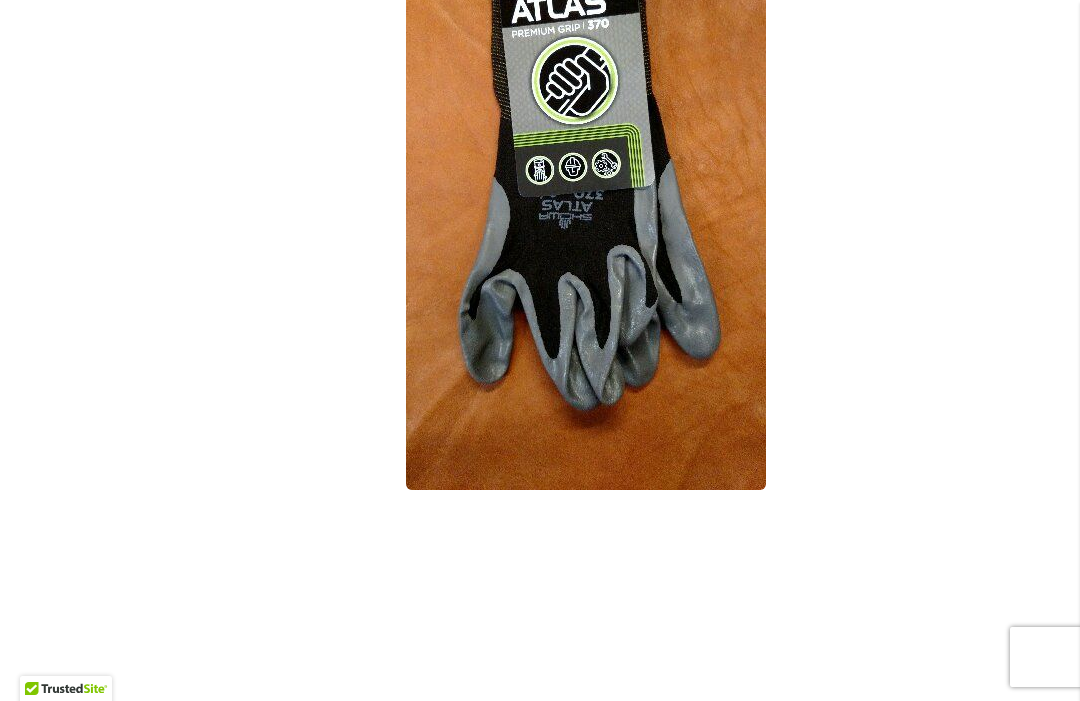 scroll, scrollTop: 738, scrollLeft: 0, axis: vertical 